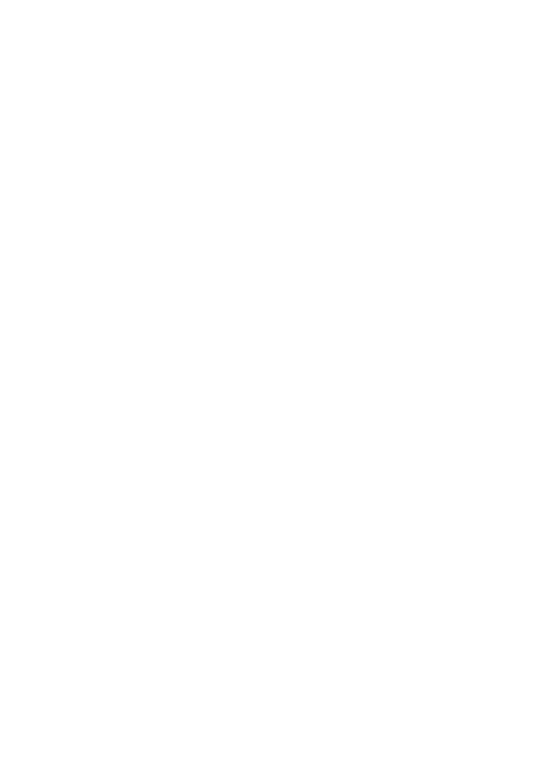 scroll, scrollTop: 0, scrollLeft: 0, axis: both 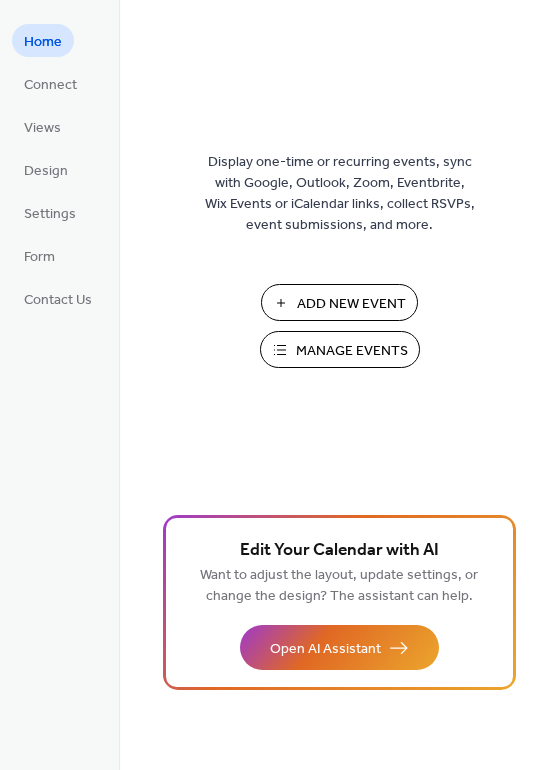click on "Manage Events" at bounding box center (352, 351) 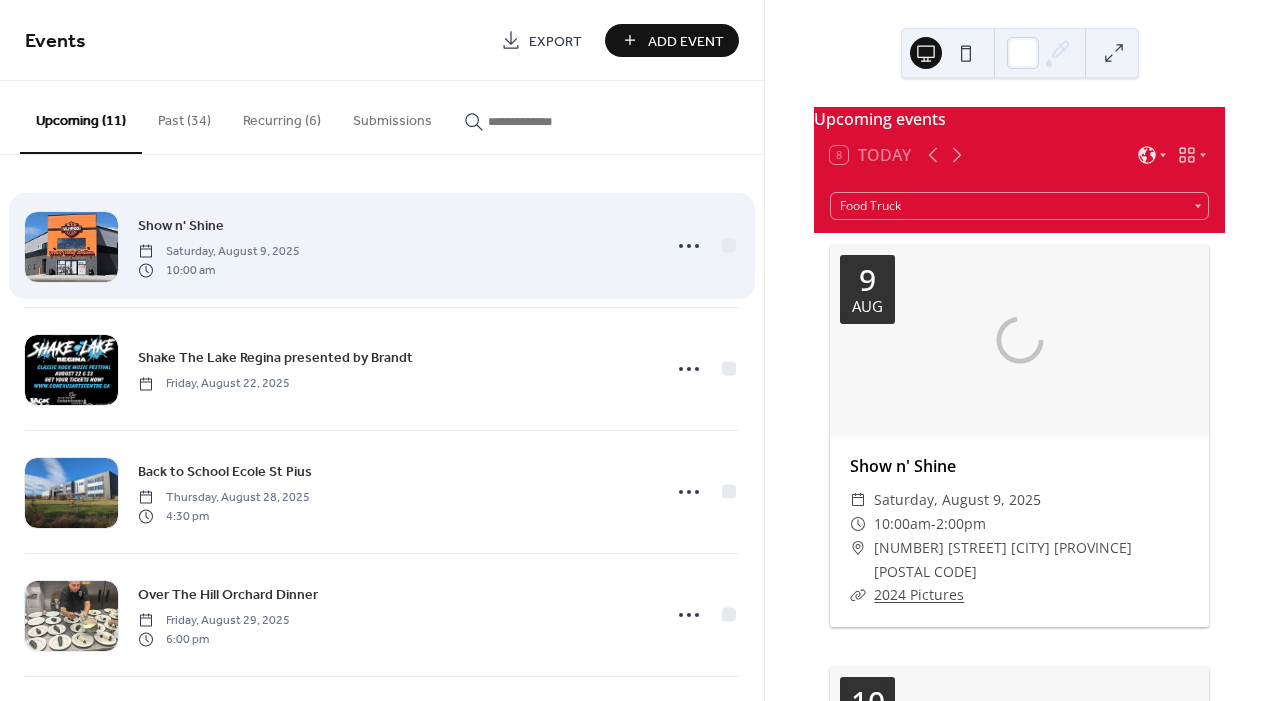 scroll, scrollTop: 0, scrollLeft: 0, axis: both 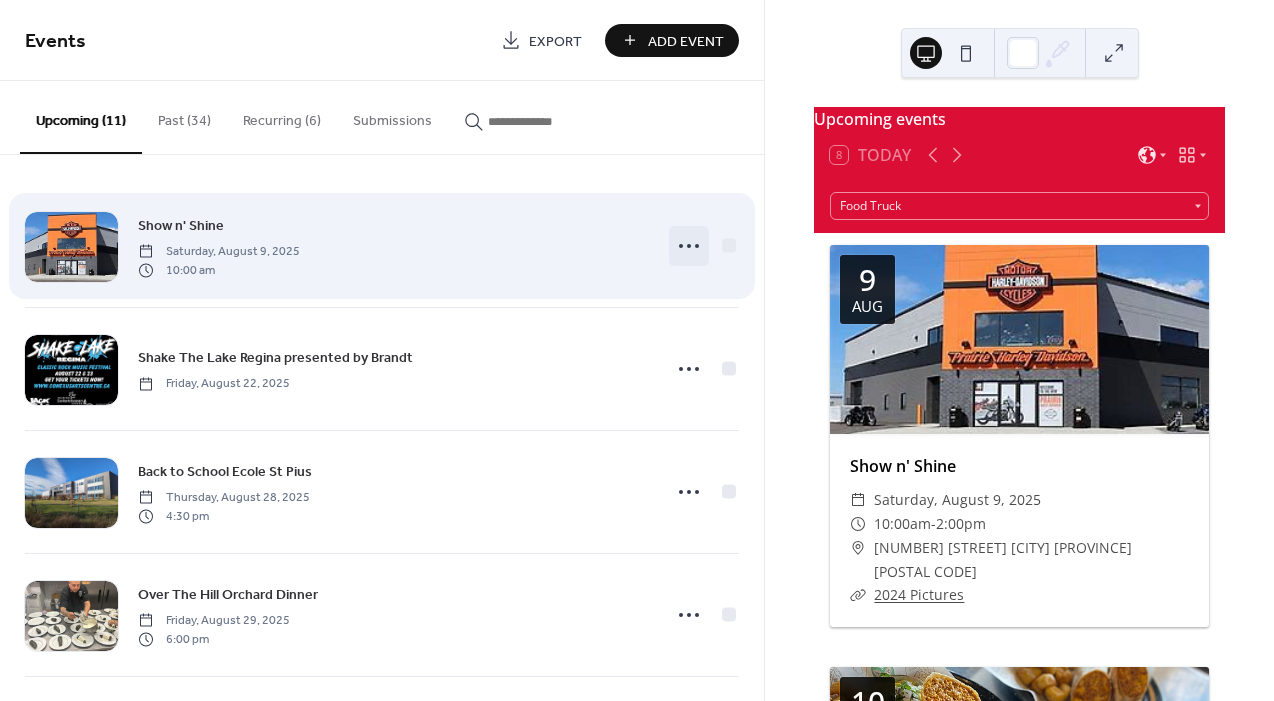 click 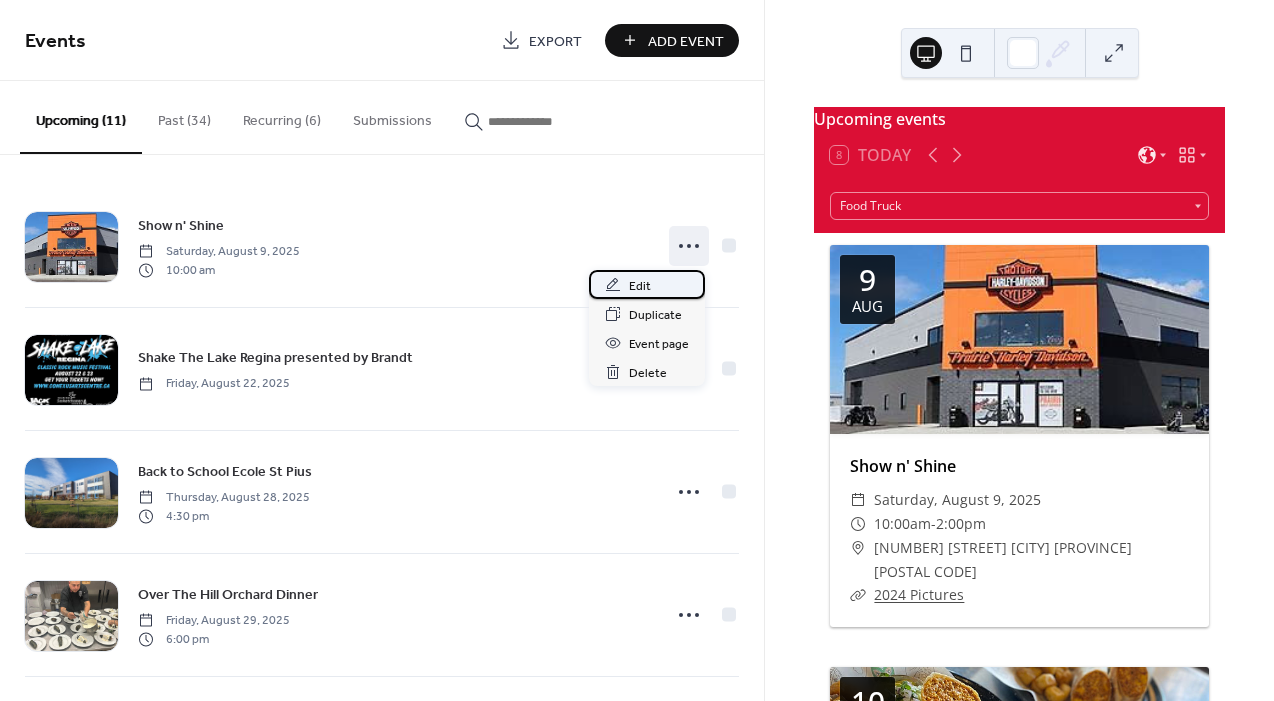 click on "Edit" at bounding box center [640, 286] 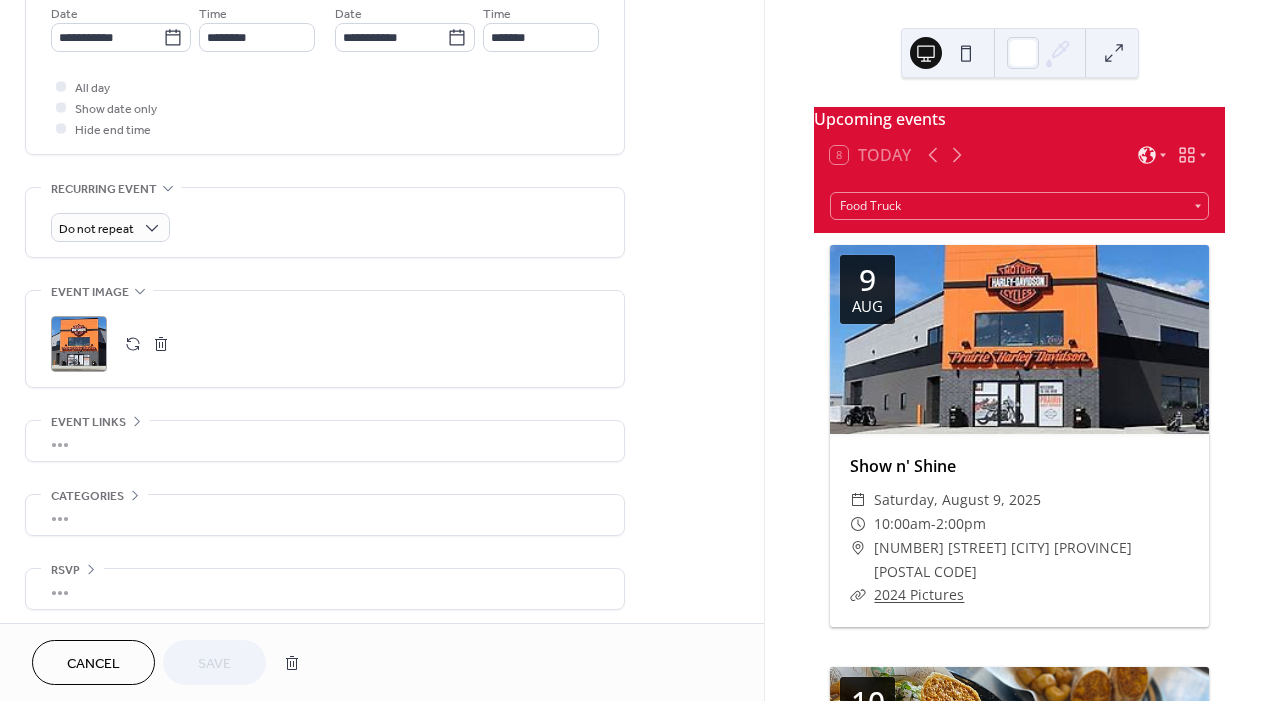 scroll, scrollTop: 702, scrollLeft: 0, axis: vertical 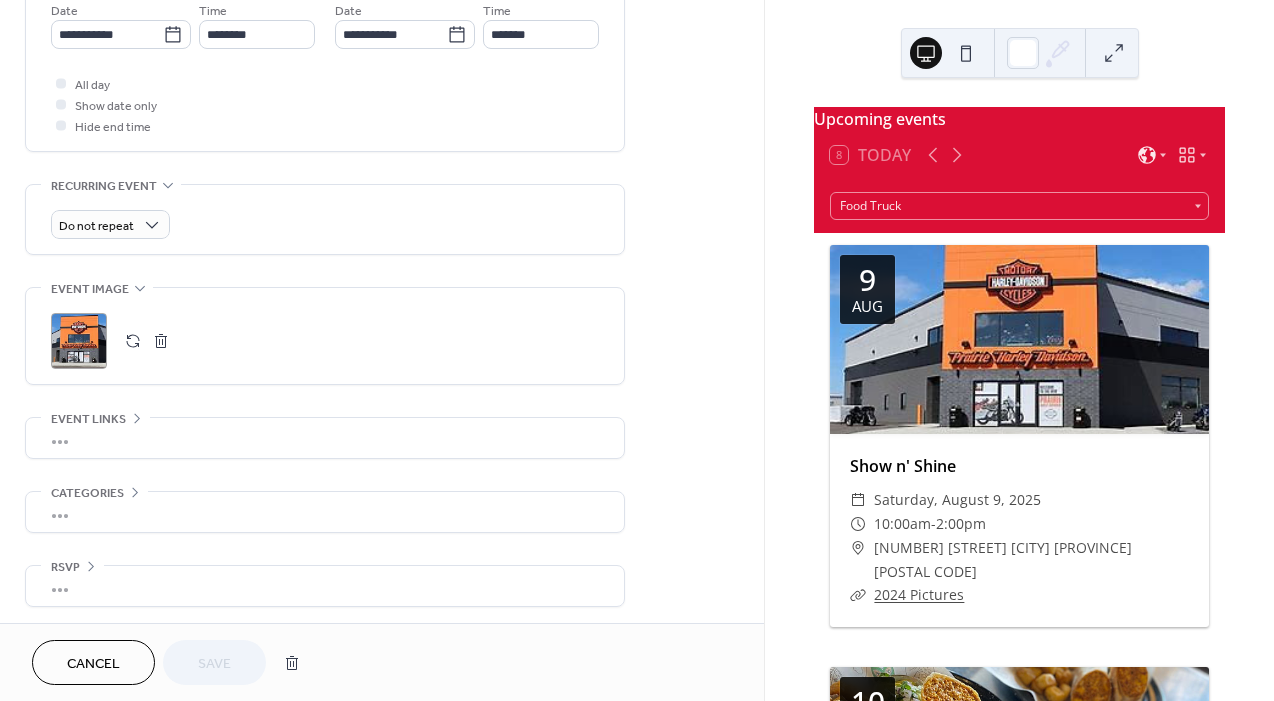 click on ";" at bounding box center [79, 341] 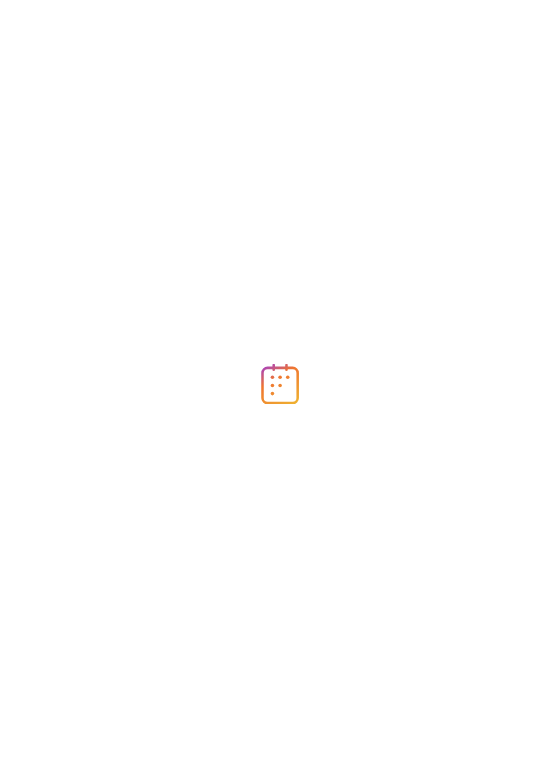 scroll, scrollTop: 0, scrollLeft: 0, axis: both 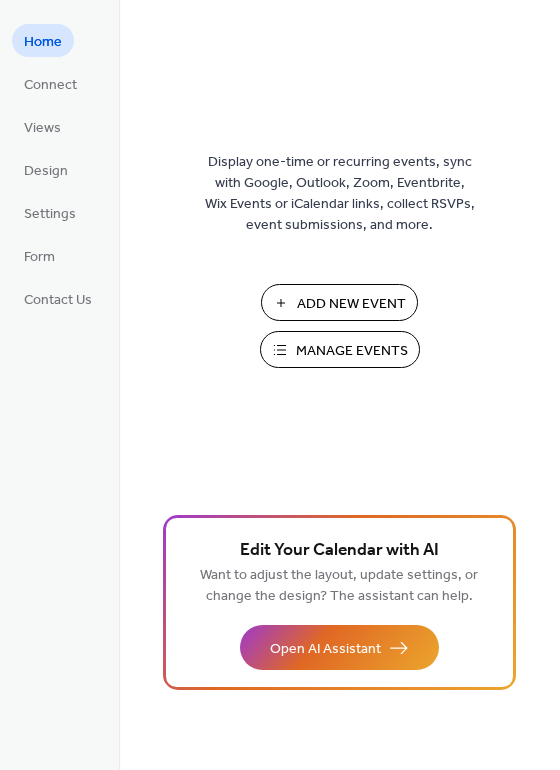 click on "Manage Events" at bounding box center (352, 351) 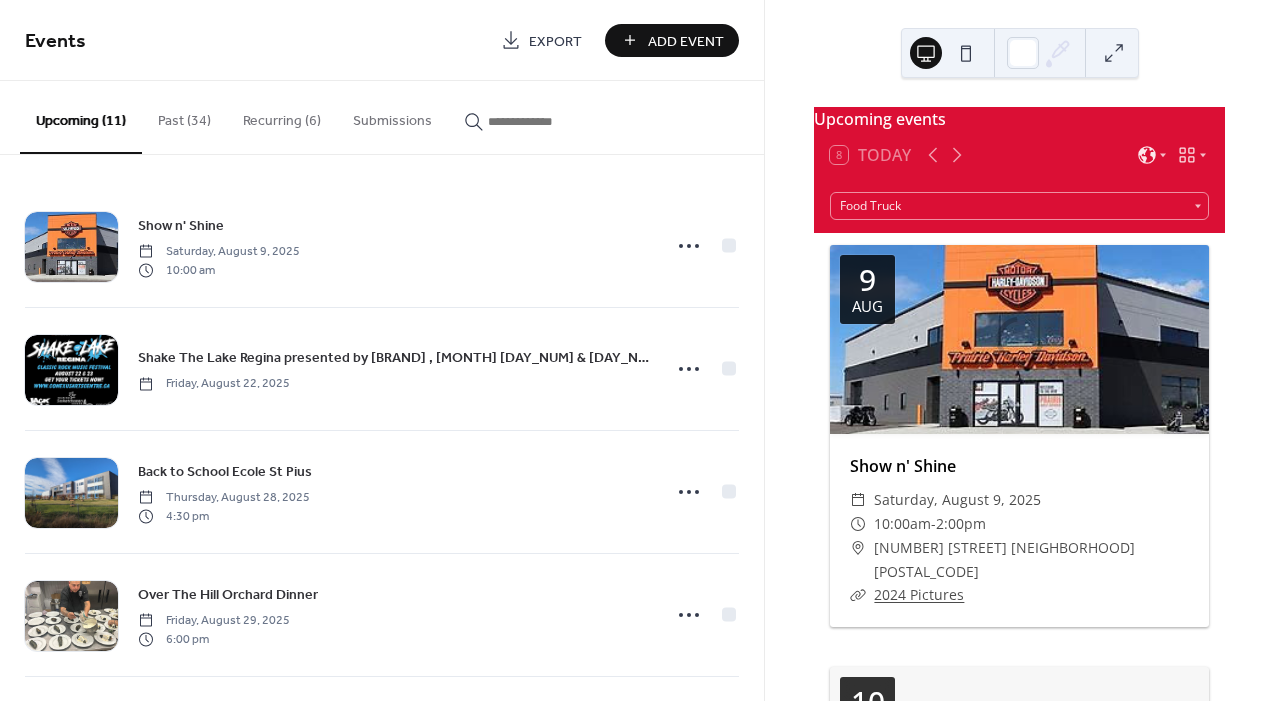 scroll, scrollTop: 0, scrollLeft: 0, axis: both 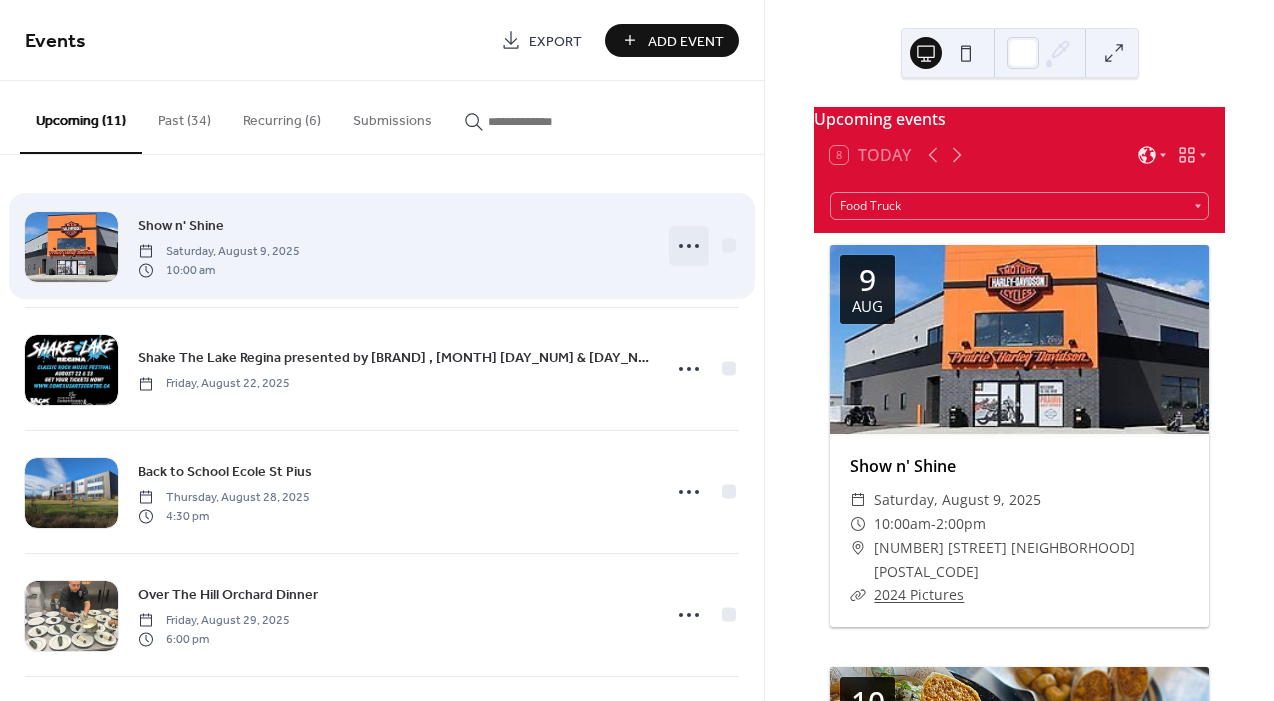 click 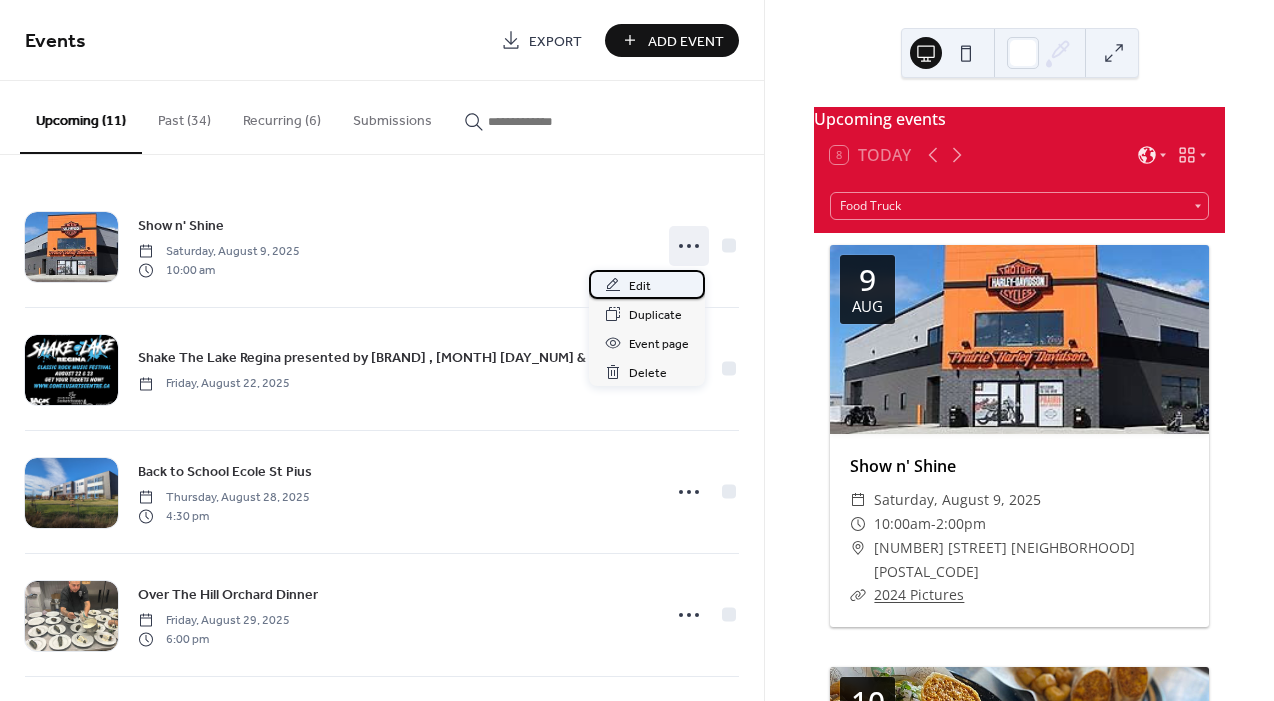 click on "Edit" at bounding box center (640, 286) 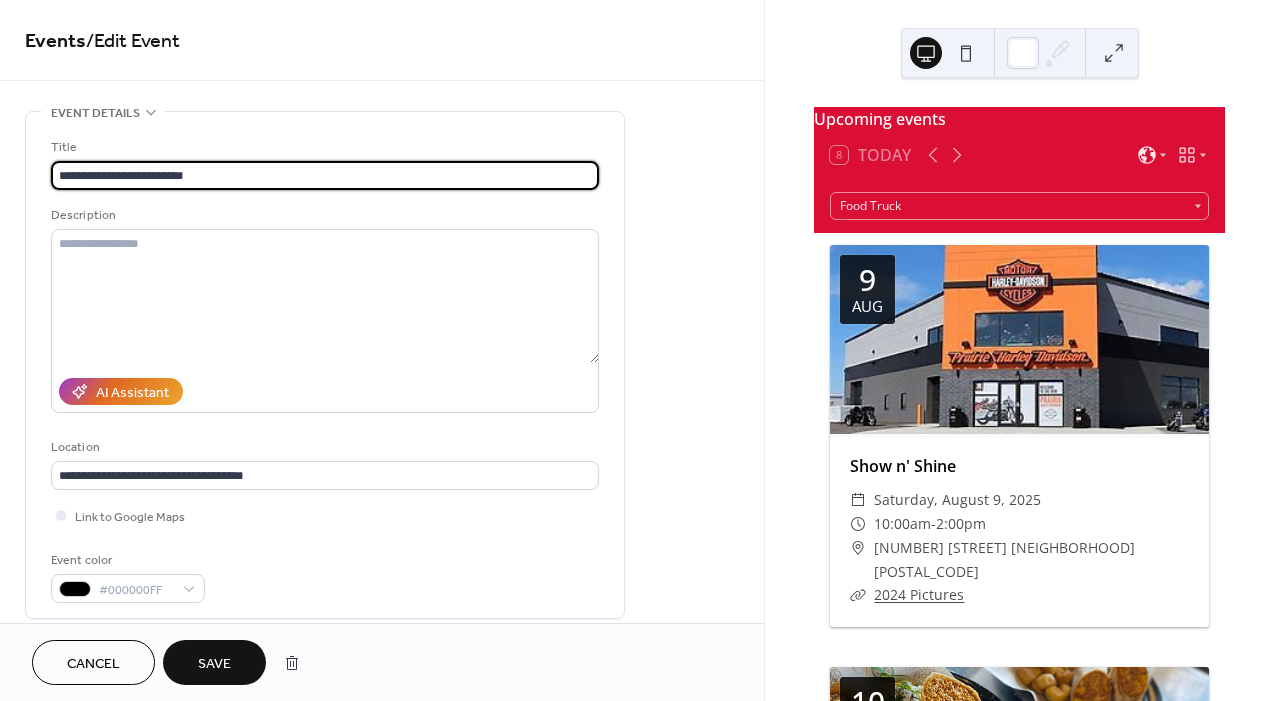 click on "**********" at bounding box center (325, 175) 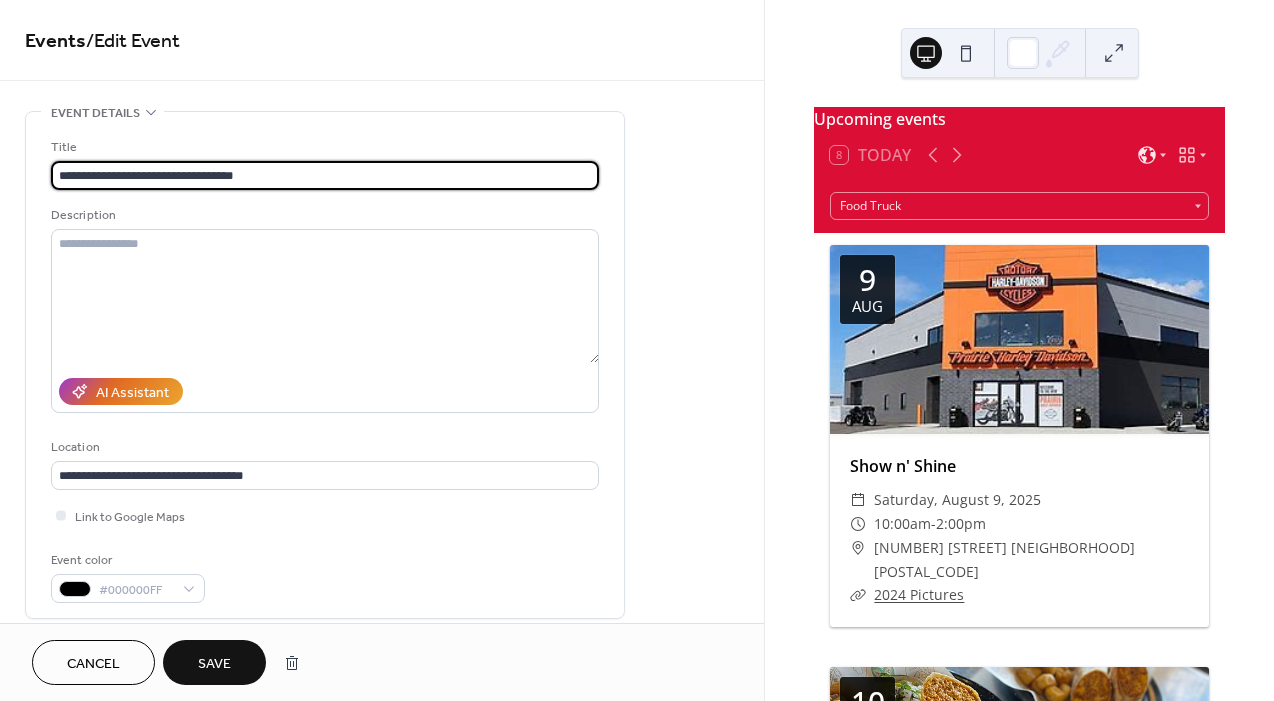 click on "**********" at bounding box center (325, 175) 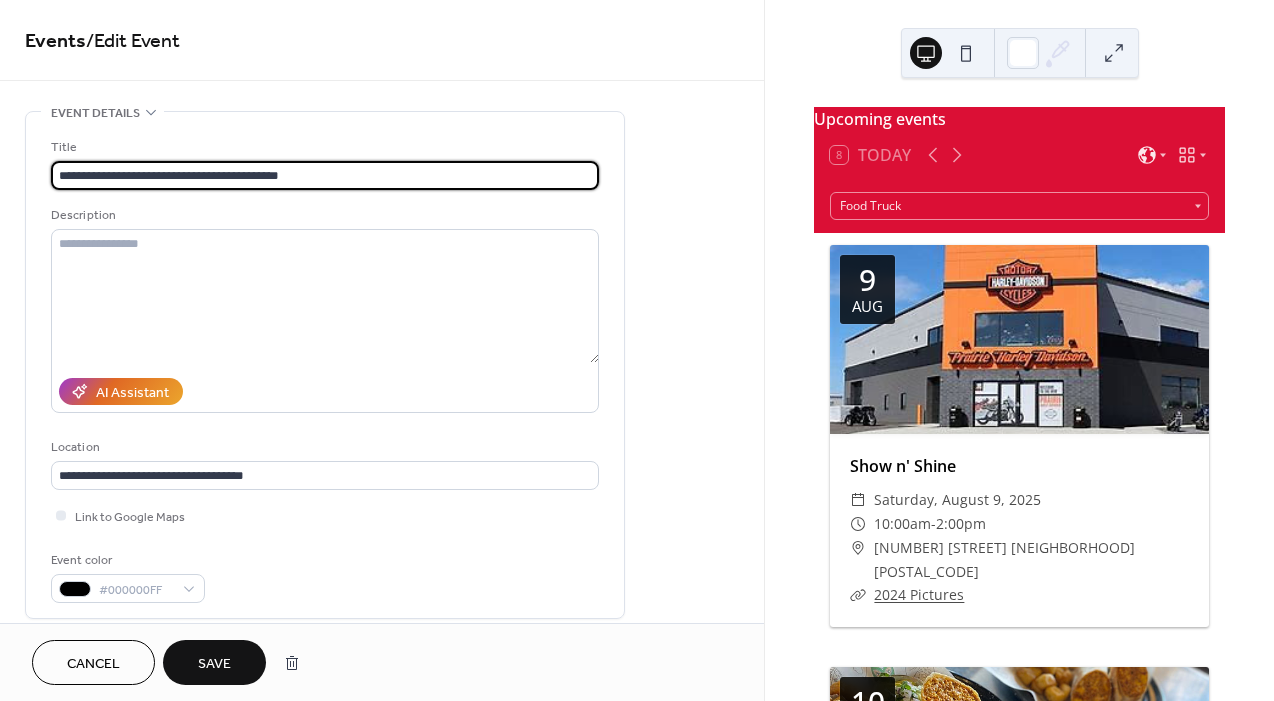 click on "**********" at bounding box center [325, 175] 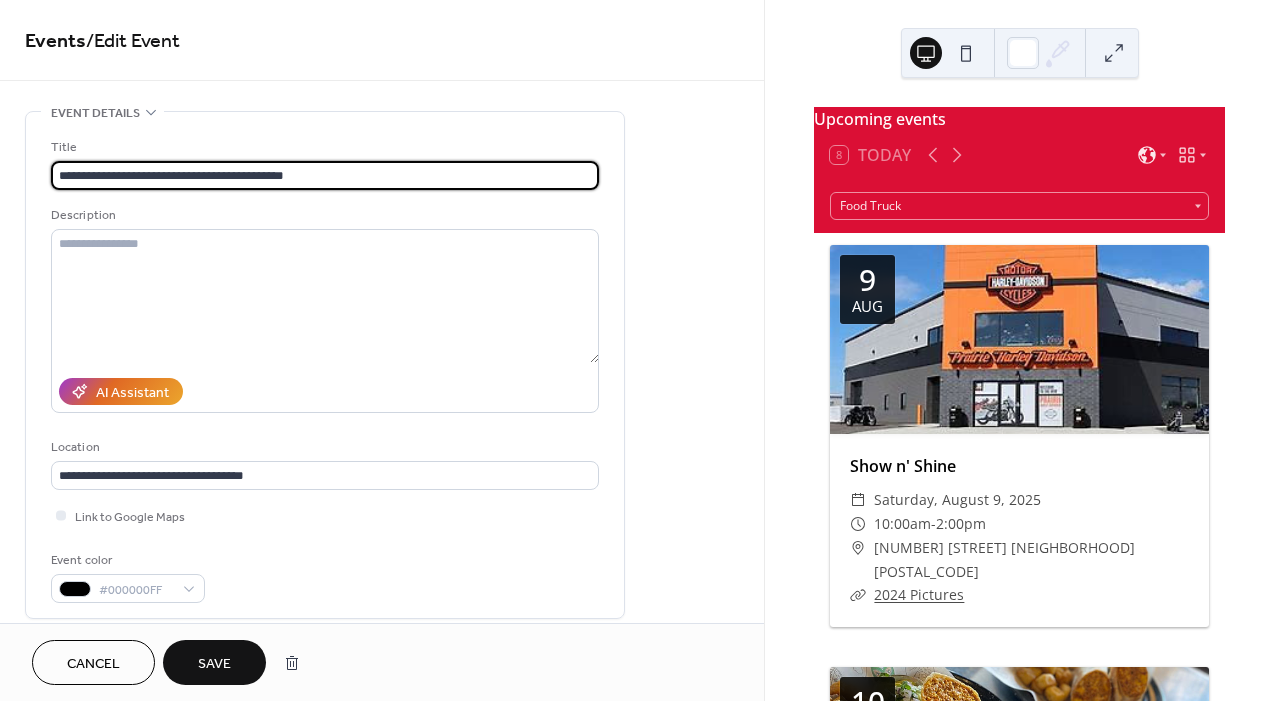 click on "**********" at bounding box center (325, 175) 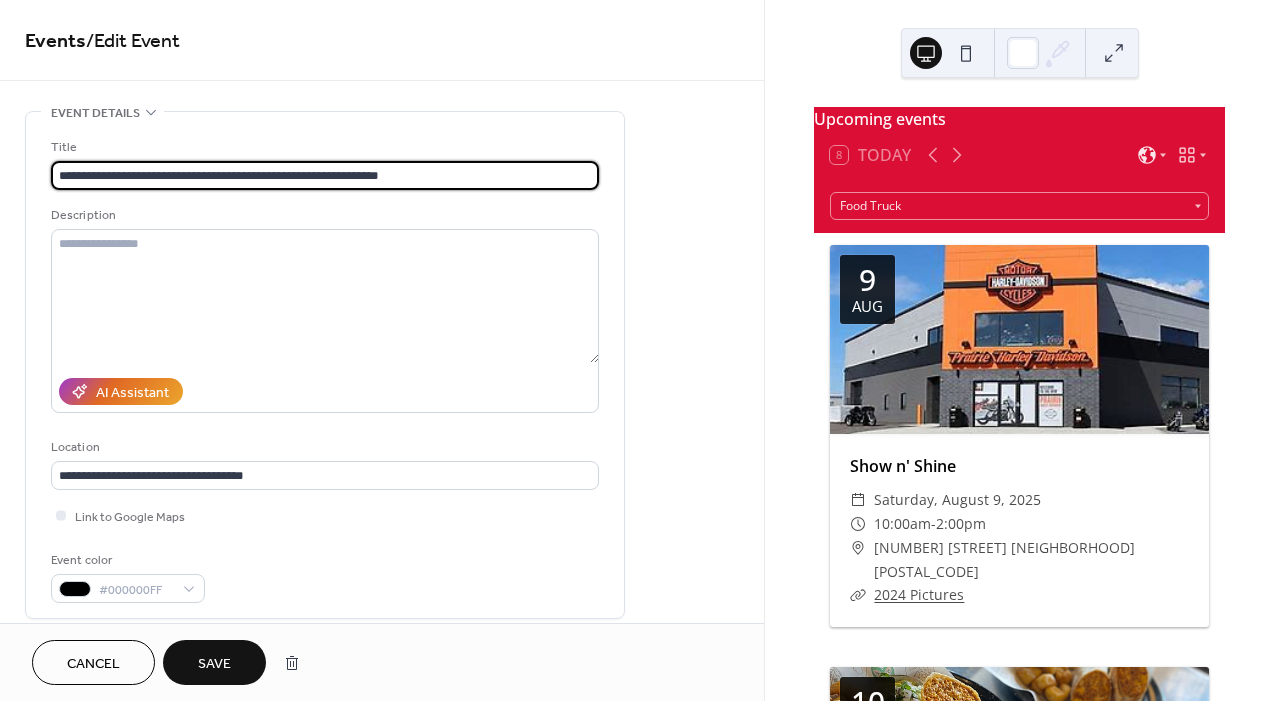 click on "**********" at bounding box center [325, 175] 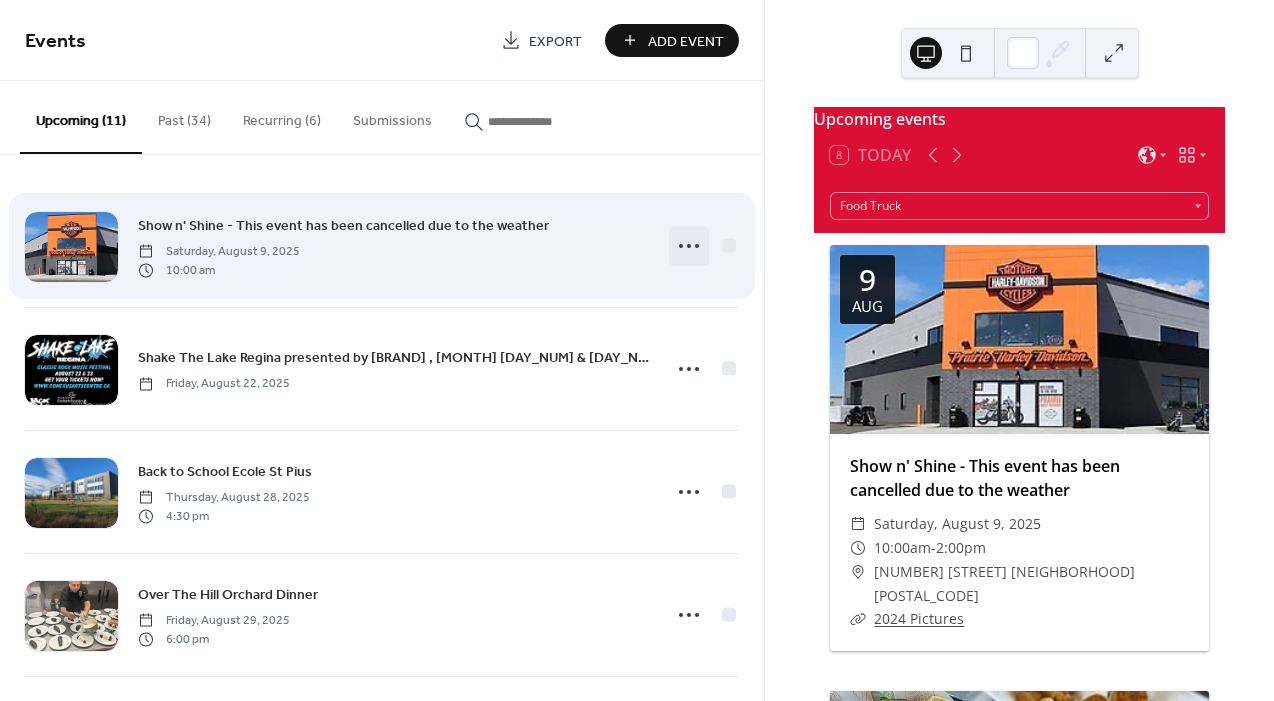 click 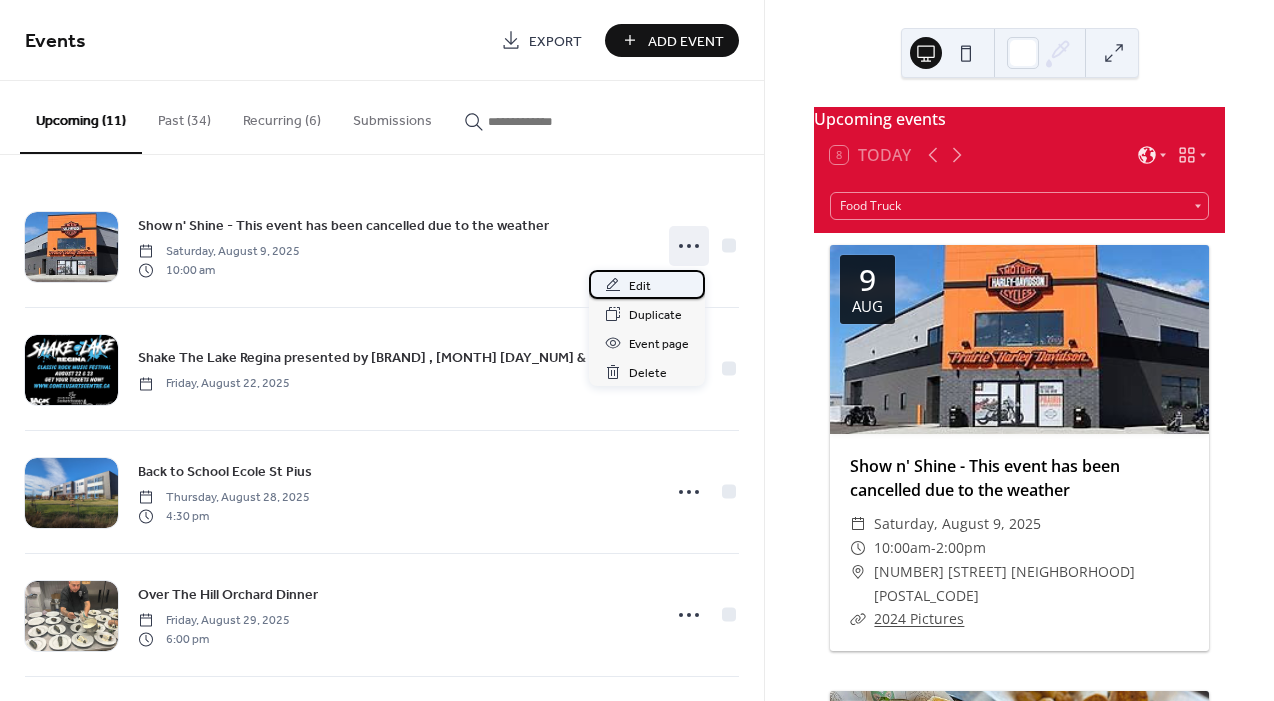 click on "Edit" at bounding box center (647, 284) 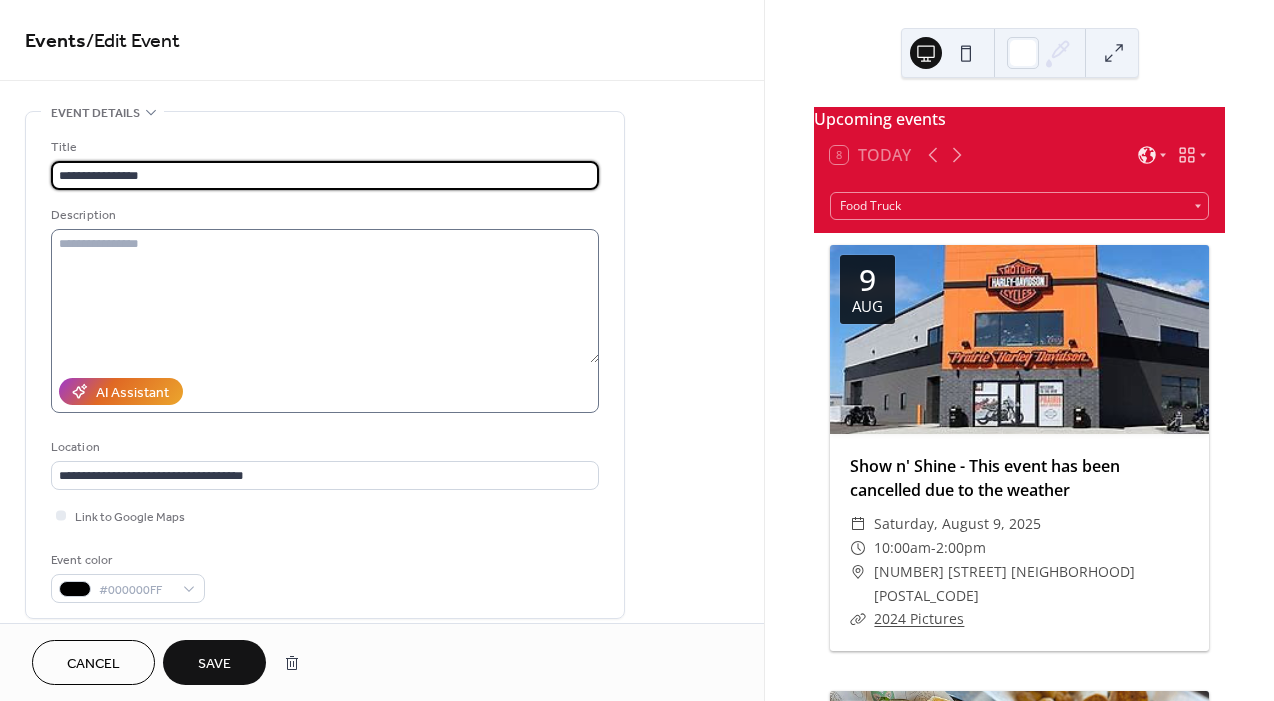 type on "**********" 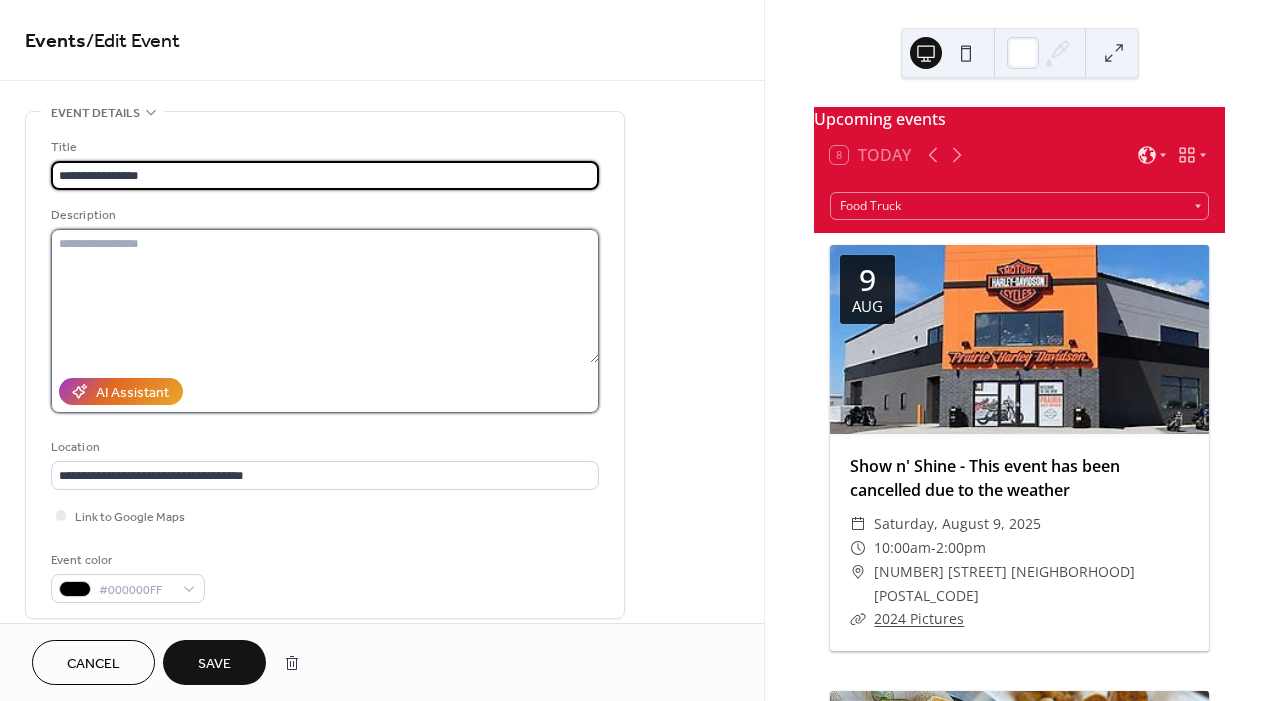 click at bounding box center [325, 296] 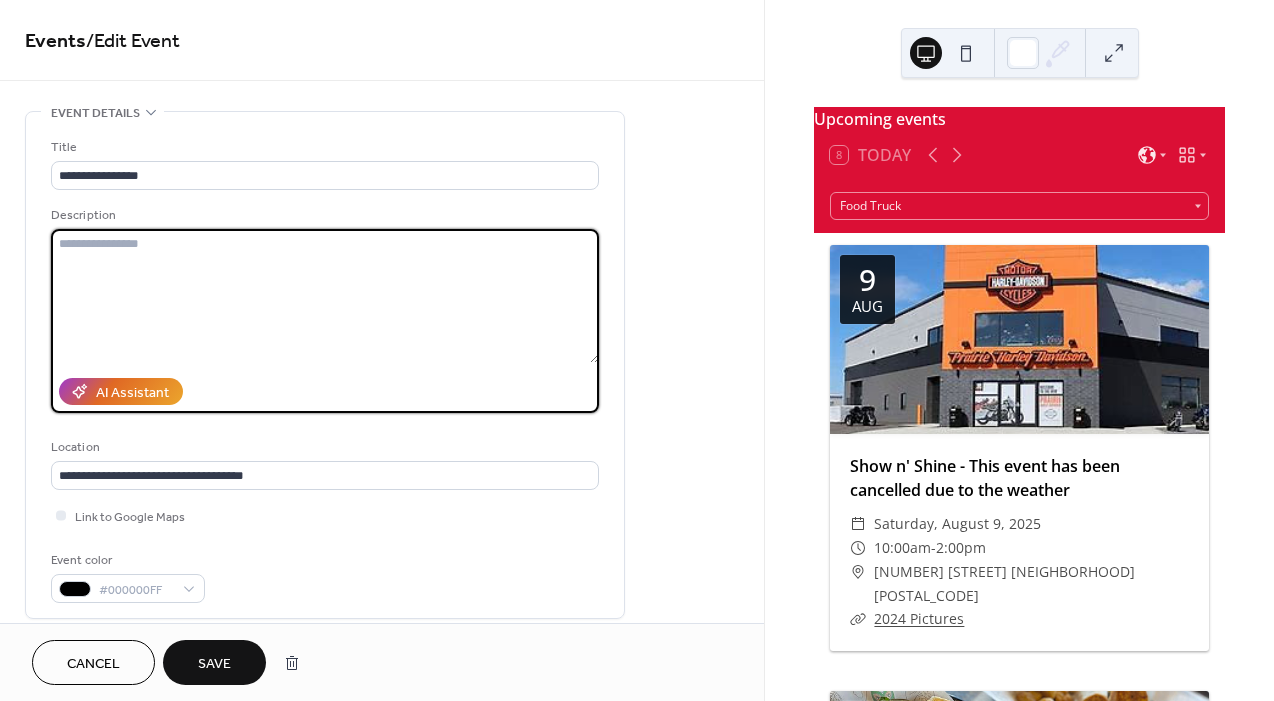 paste on "**********" 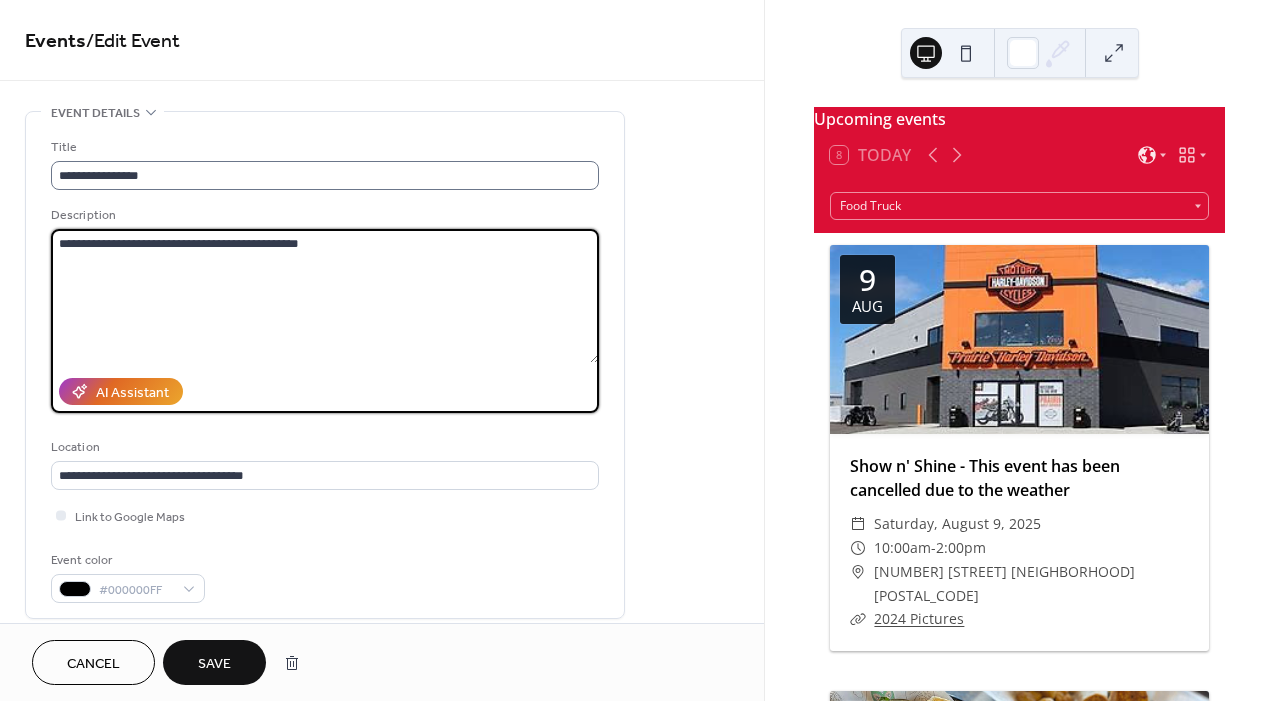 type on "**********" 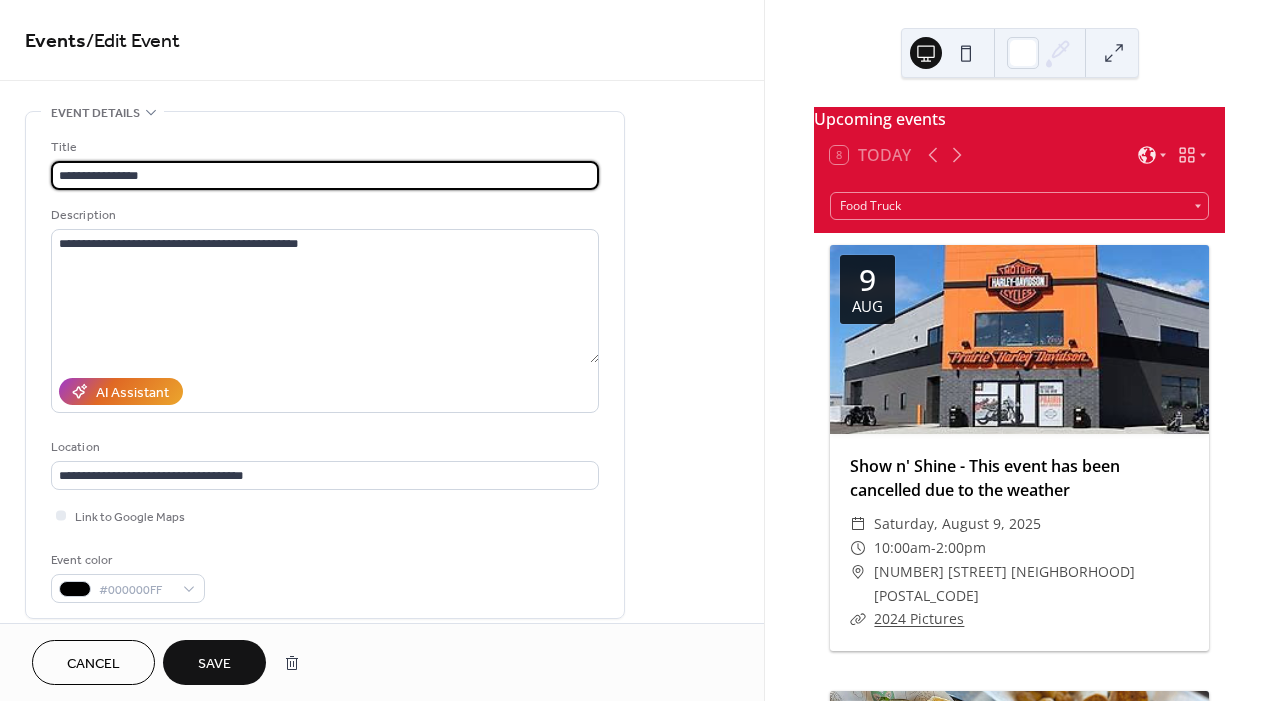 click on "**********" at bounding box center (325, 175) 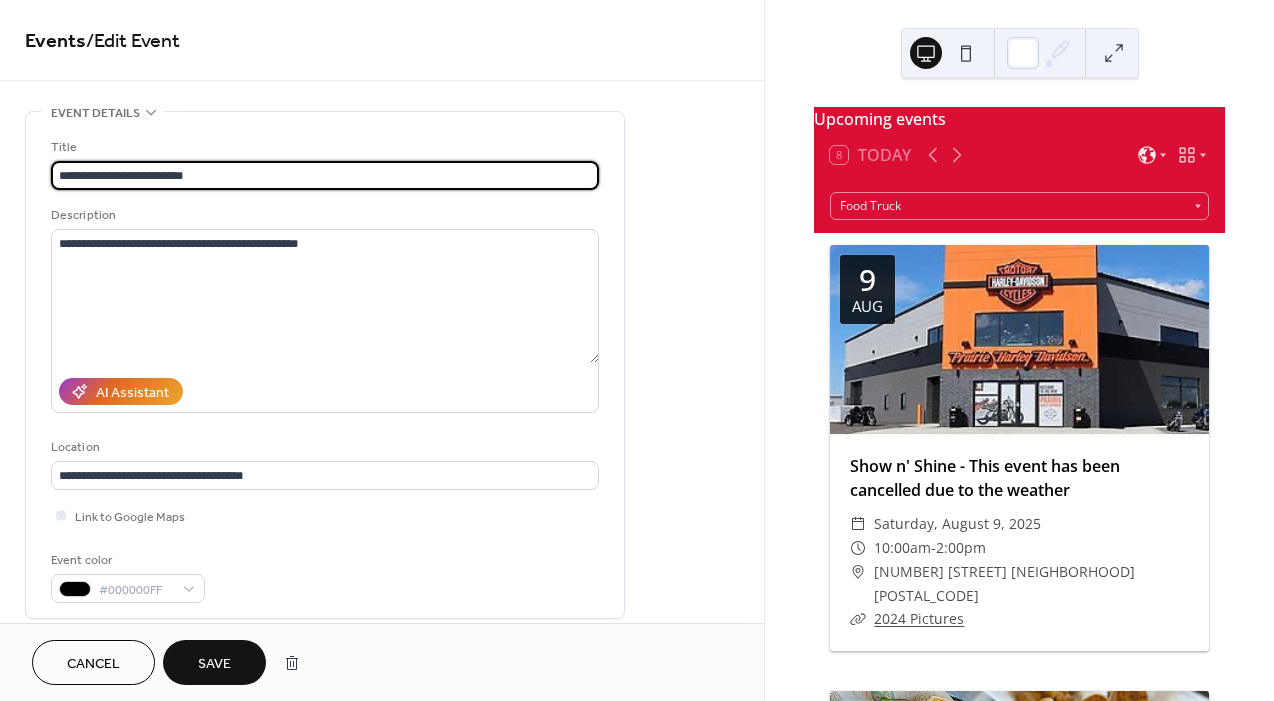 type on "**********" 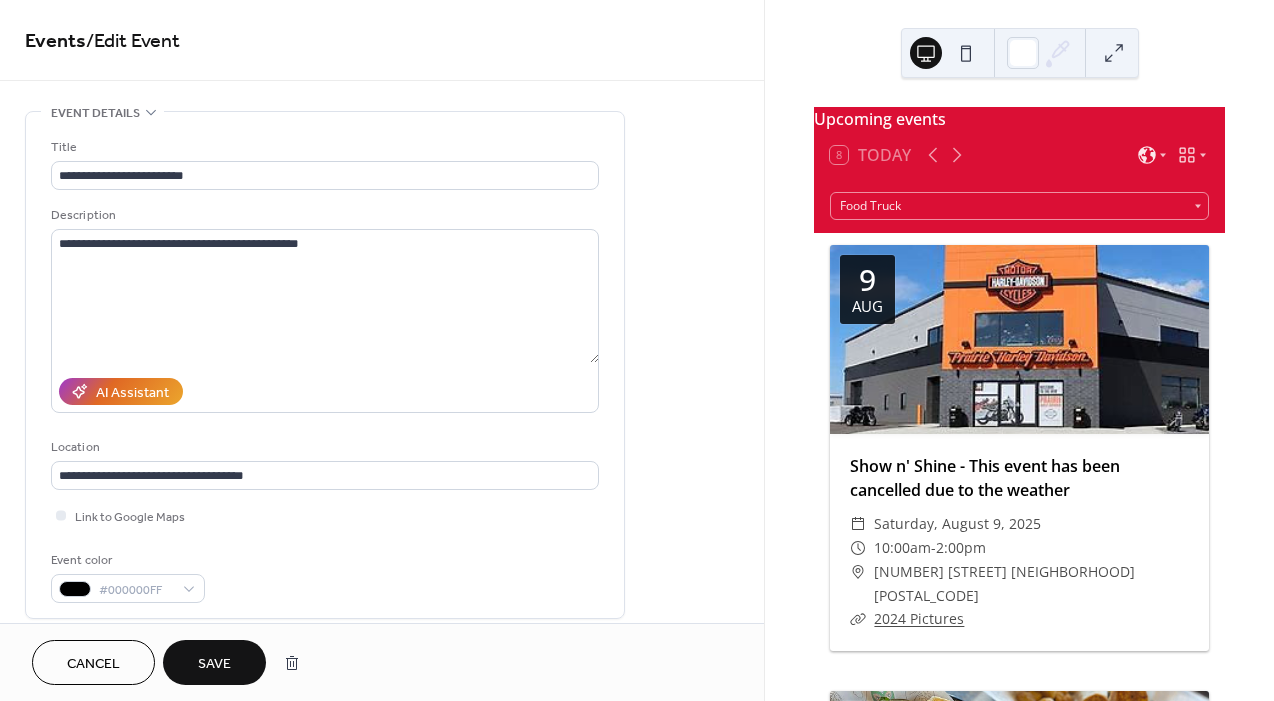 click on "Save" at bounding box center (214, 664) 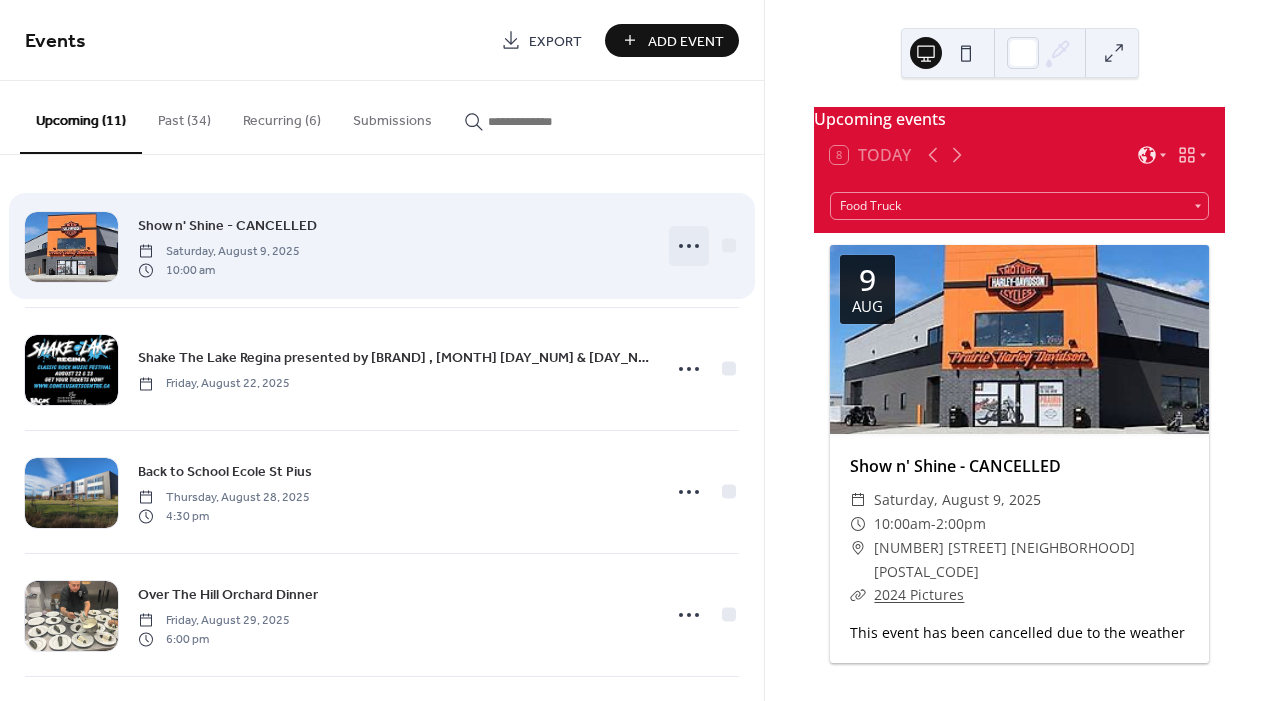 click 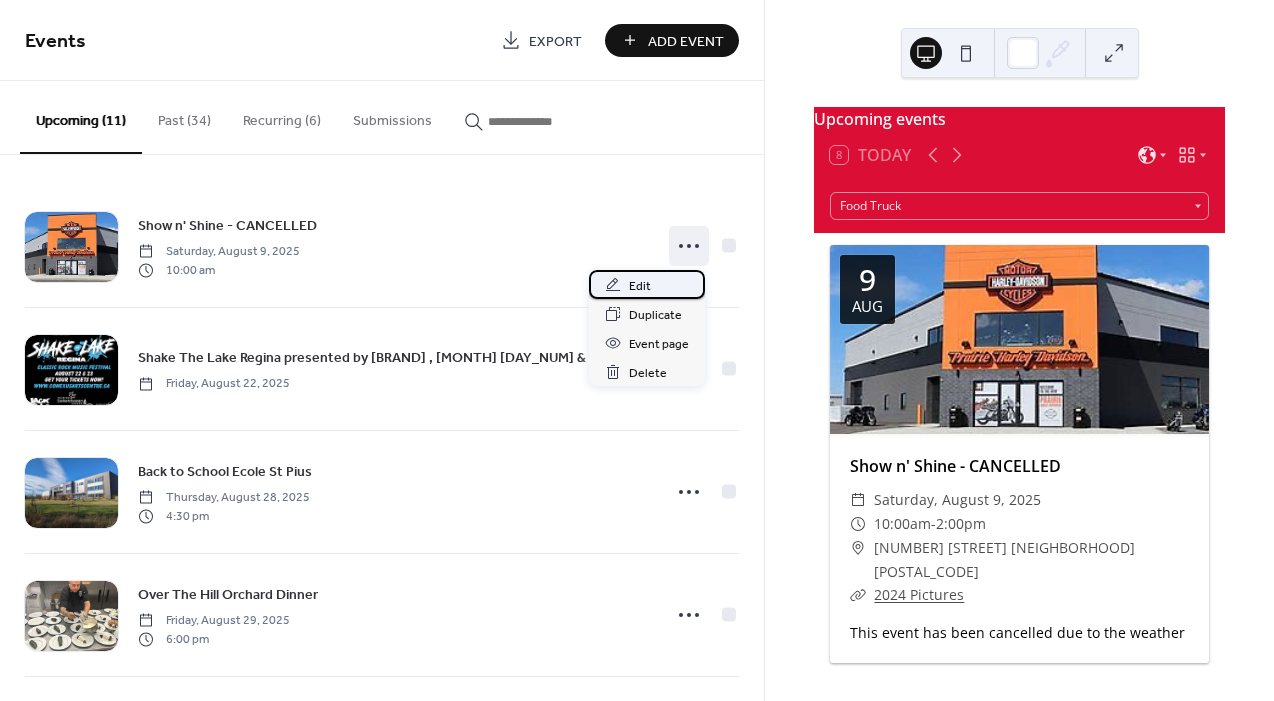 click on "Edit" at bounding box center (647, 284) 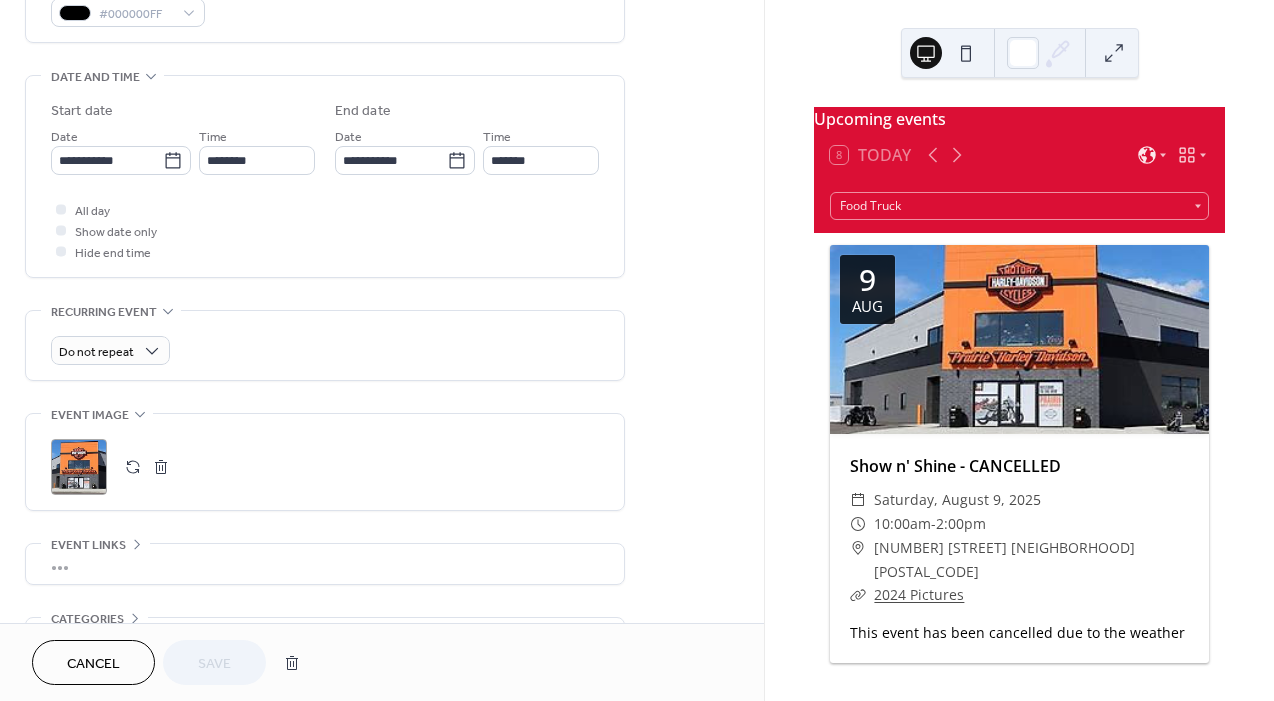 scroll, scrollTop: 620, scrollLeft: 0, axis: vertical 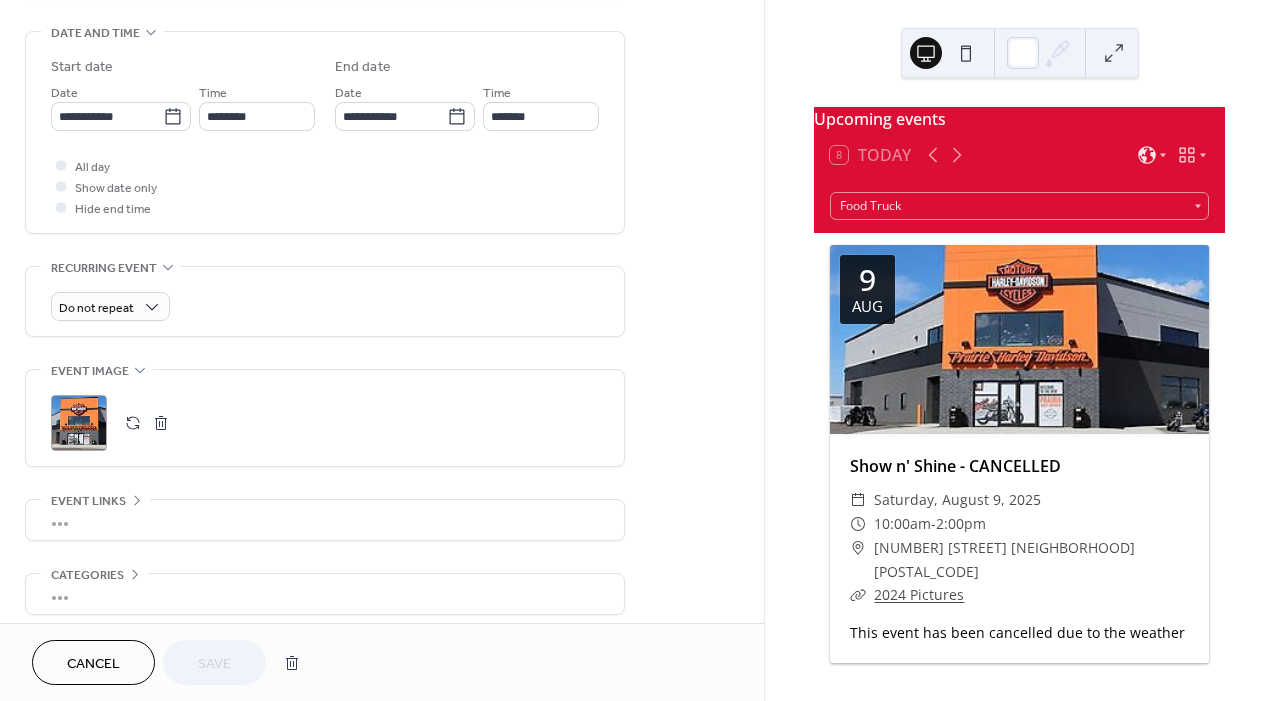 click on ";" at bounding box center (79, 423) 